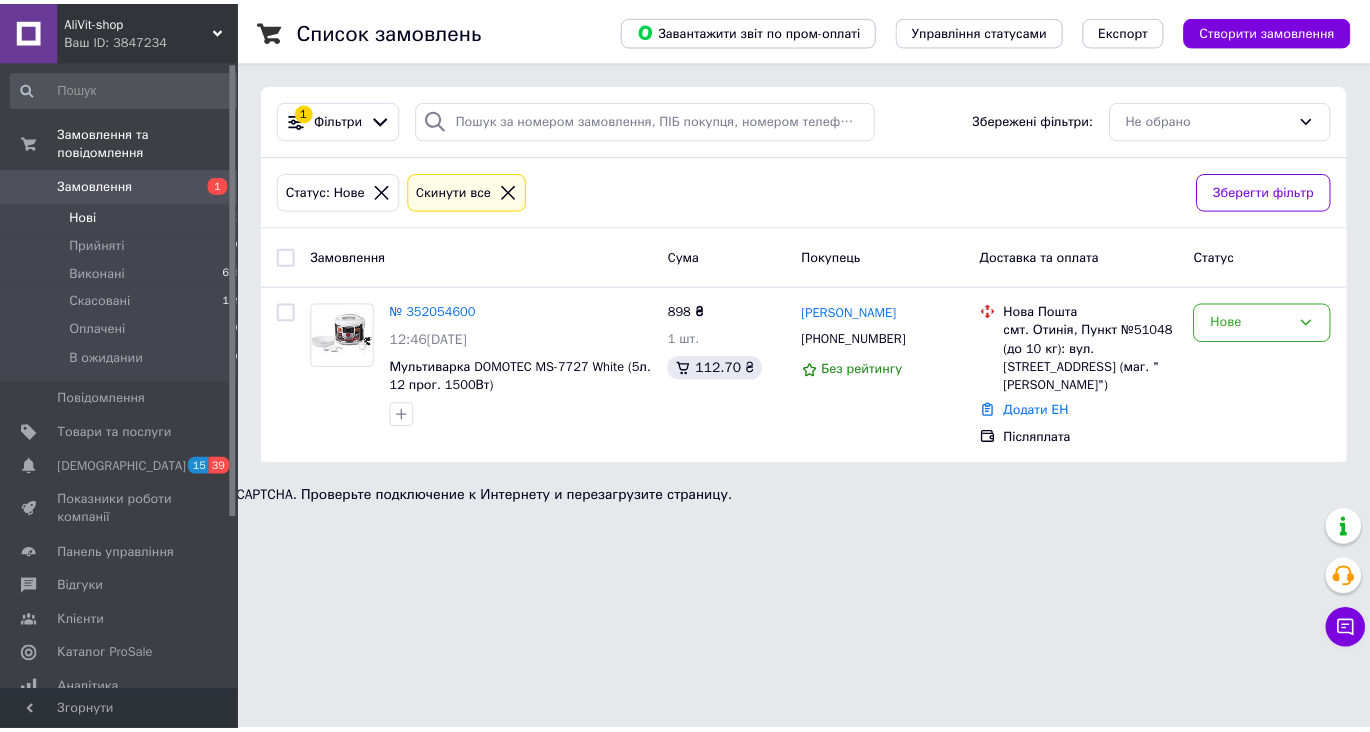 scroll, scrollTop: 0, scrollLeft: 0, axis: both 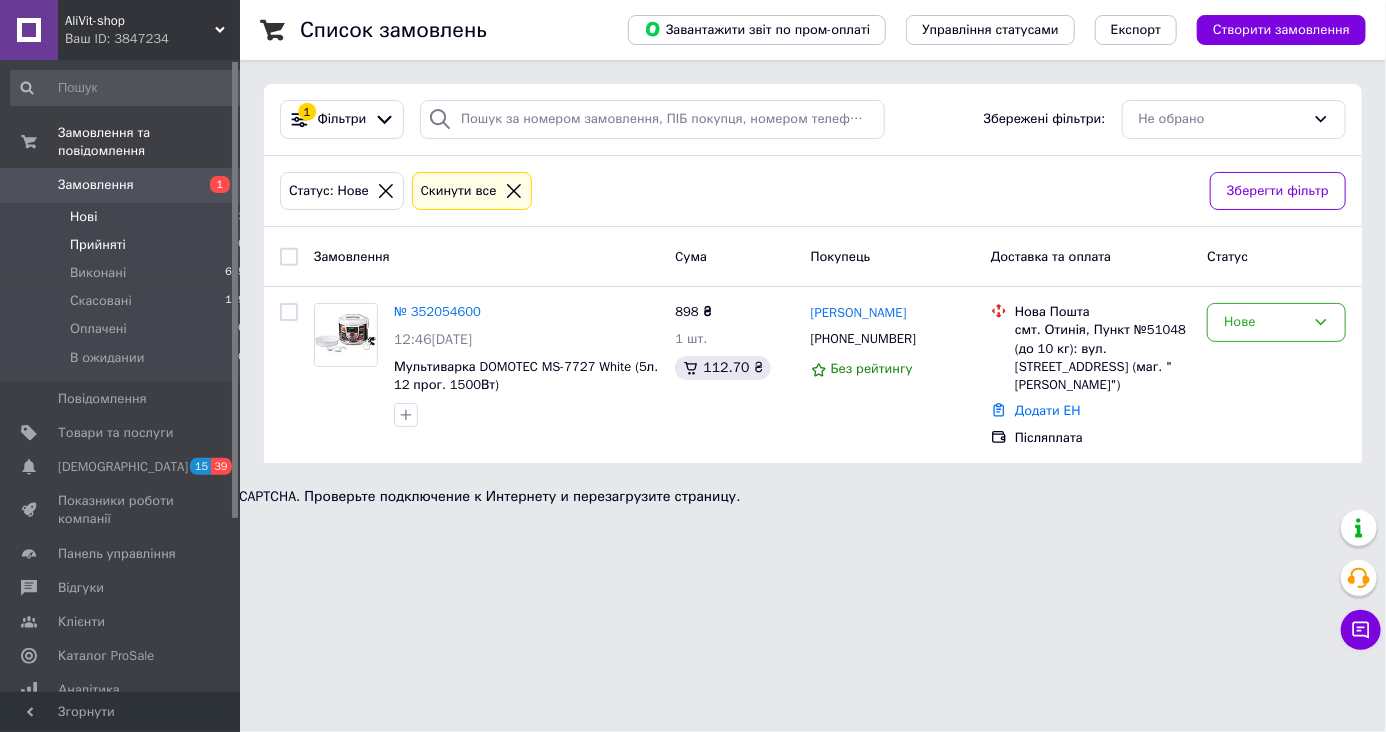 click on "Прийняті" at bounding box center (98, 245) 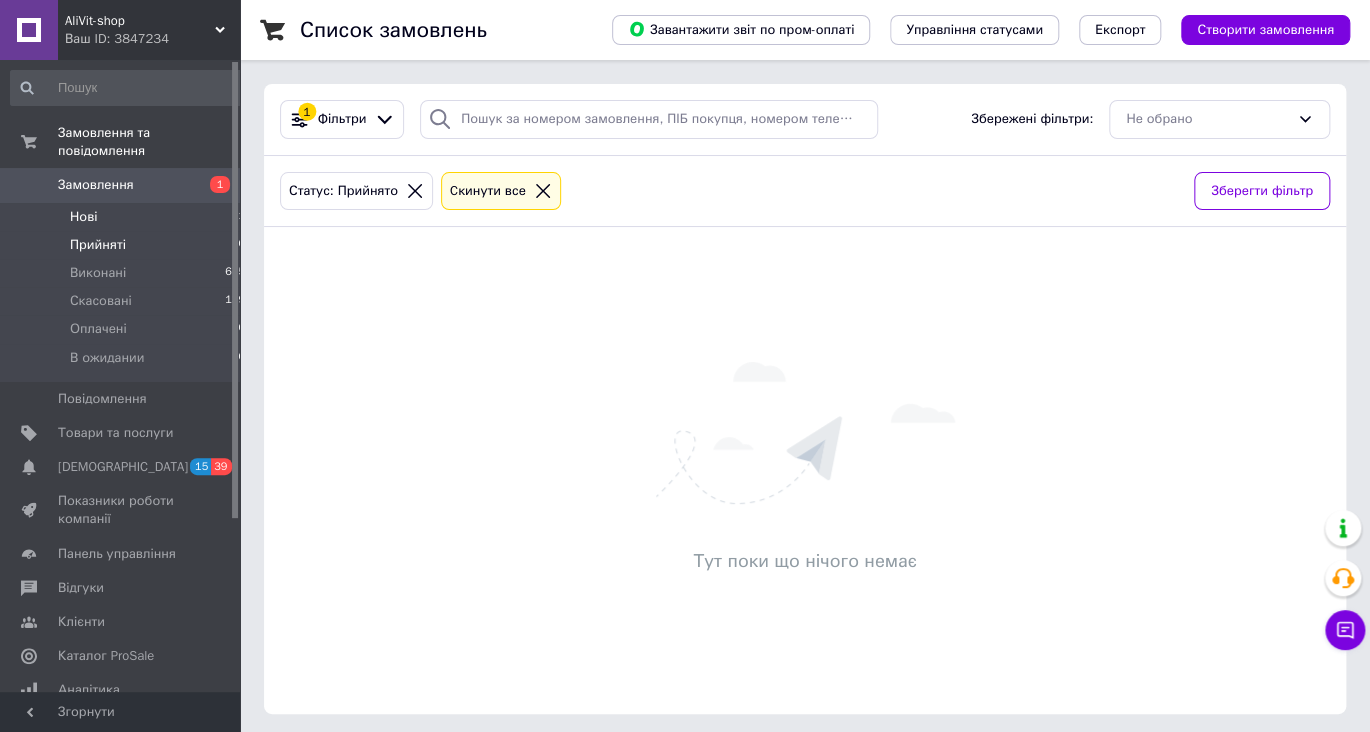 click on "Нові" at bounding box center (83, 217) 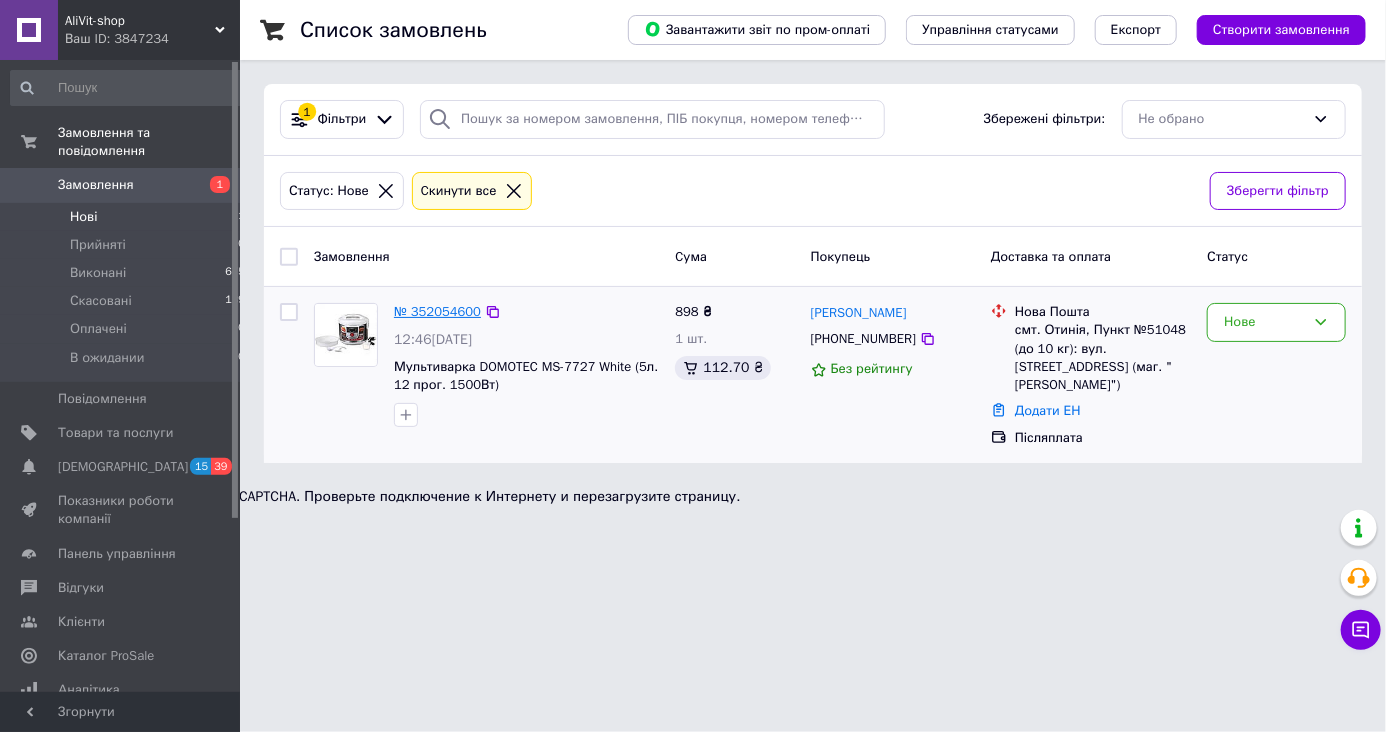 click on "№ 352054600" at bounding box center [437, 311] 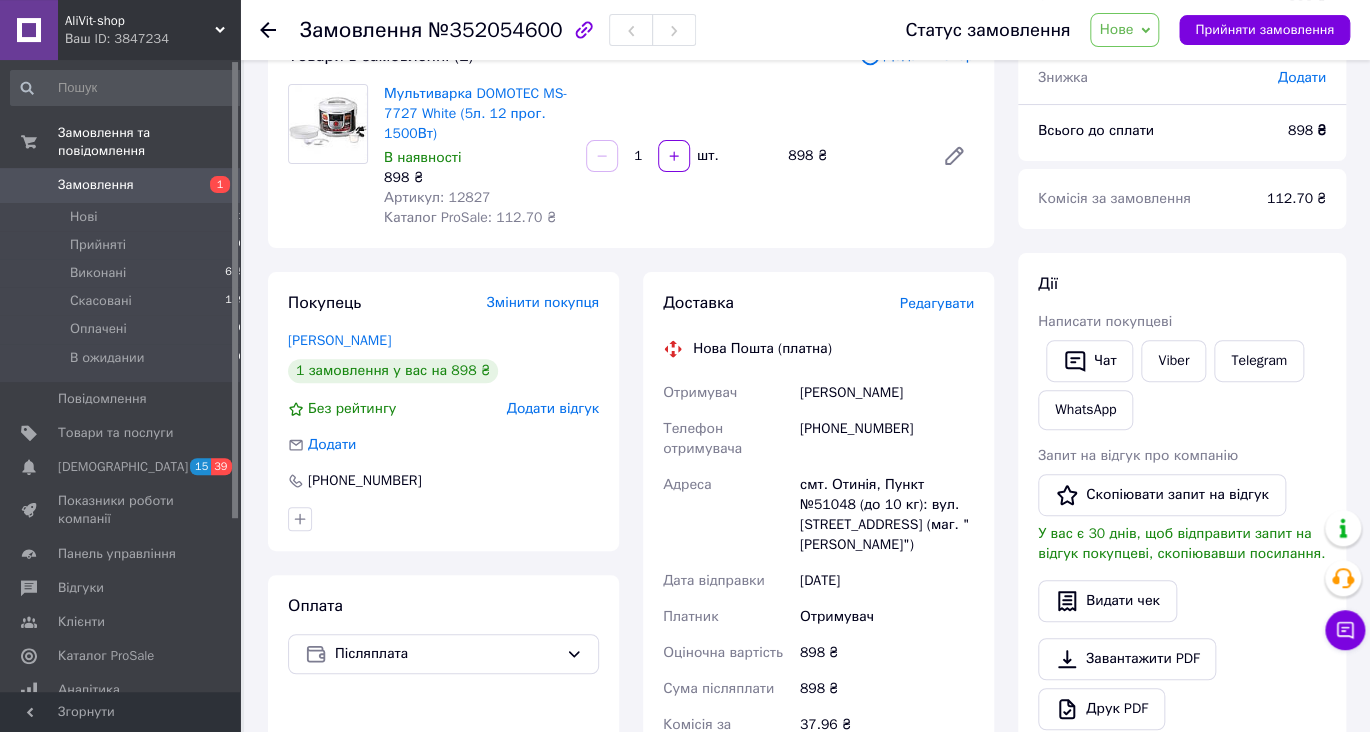 scroll, scrollTop: 0, scrollLeft: 0, axis: both 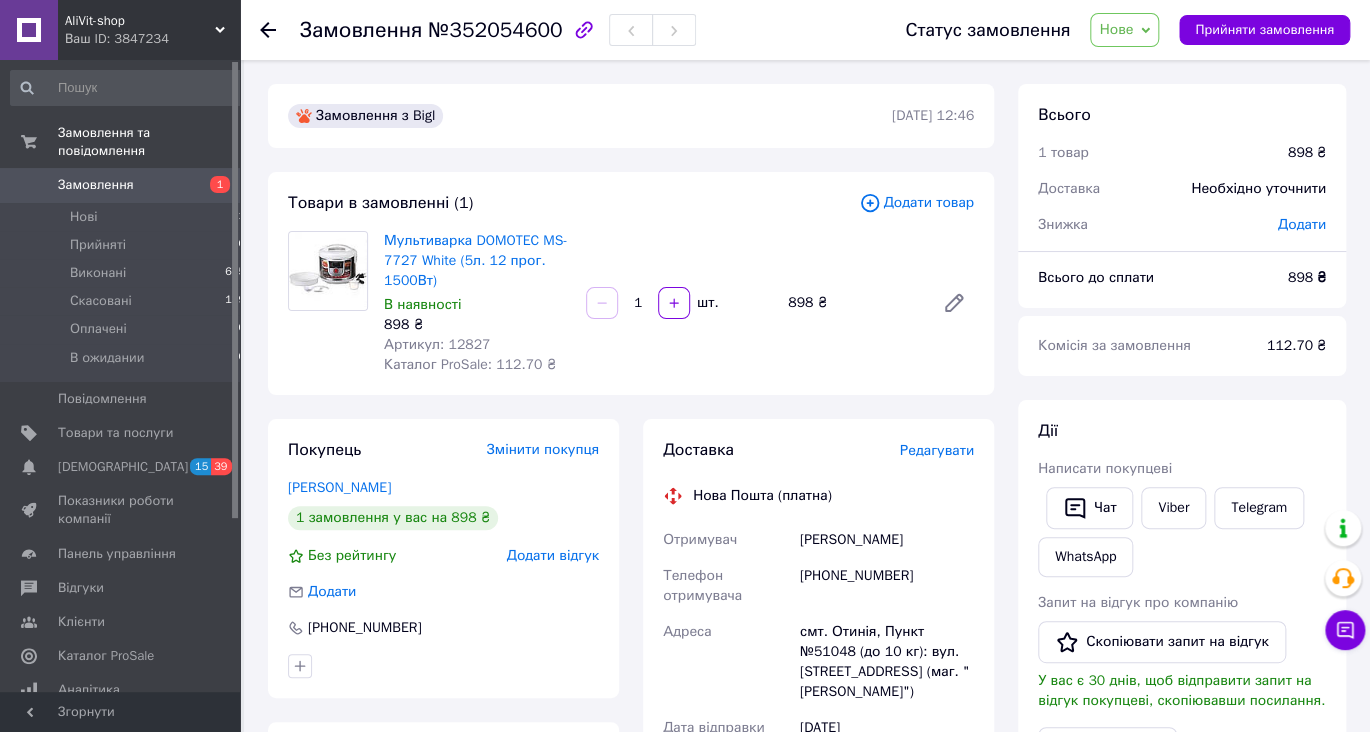 click on "Нове" at bounding box center (1124, 30) 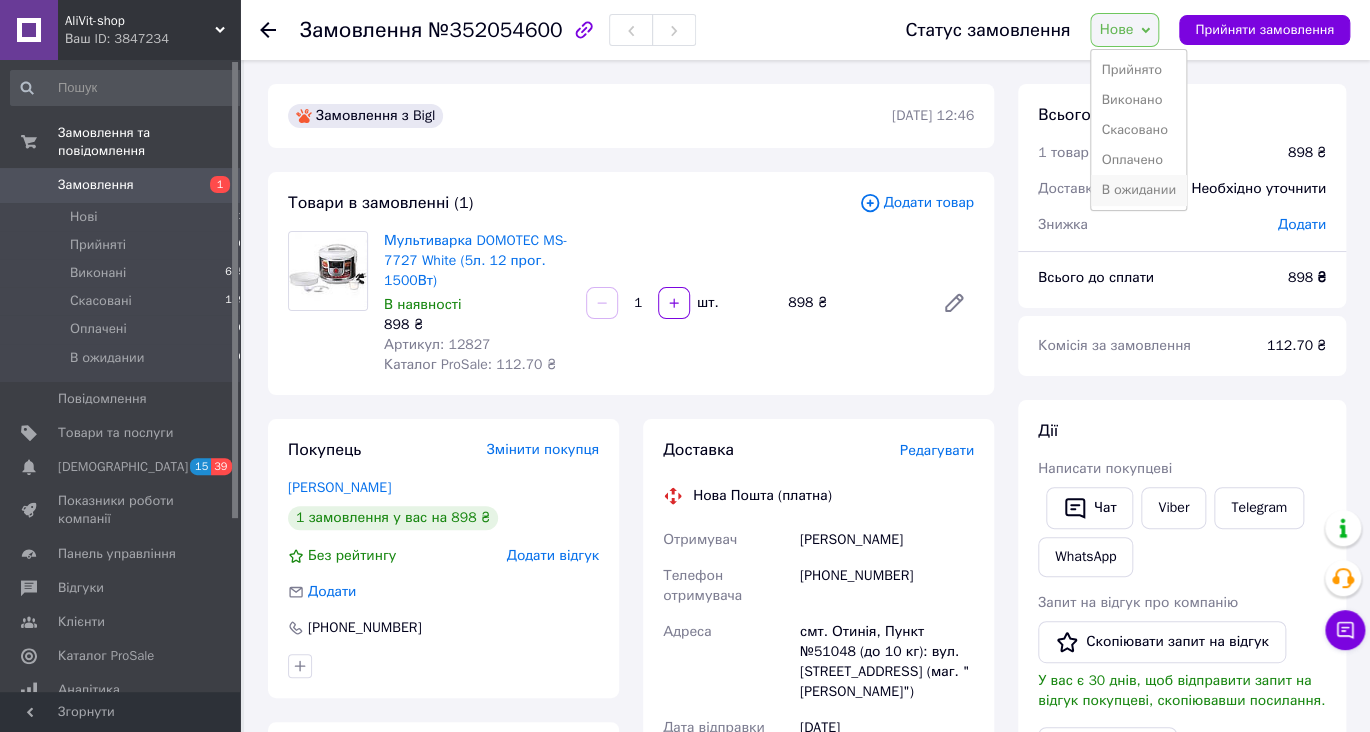 click on "В ожидании" at bounding box center (1138, 190) 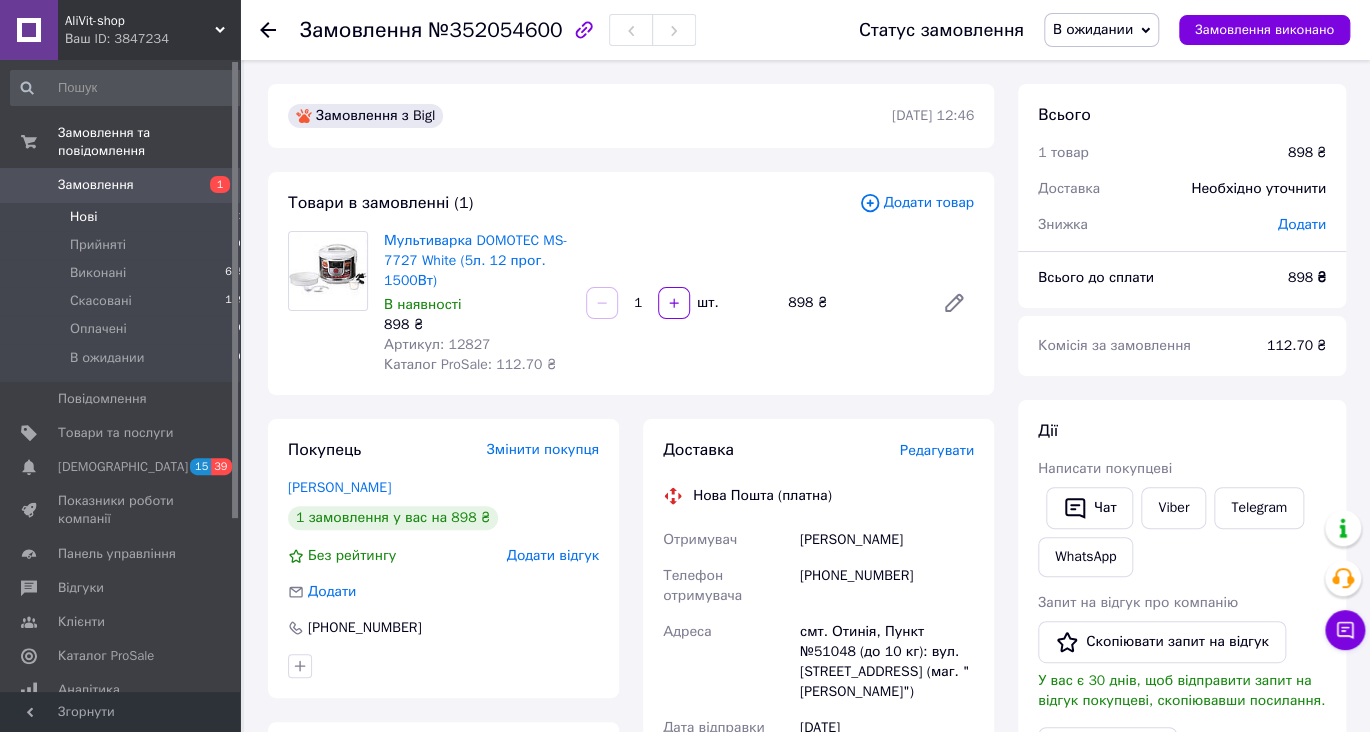 click on "Нові" at bounding box center [83, 217] 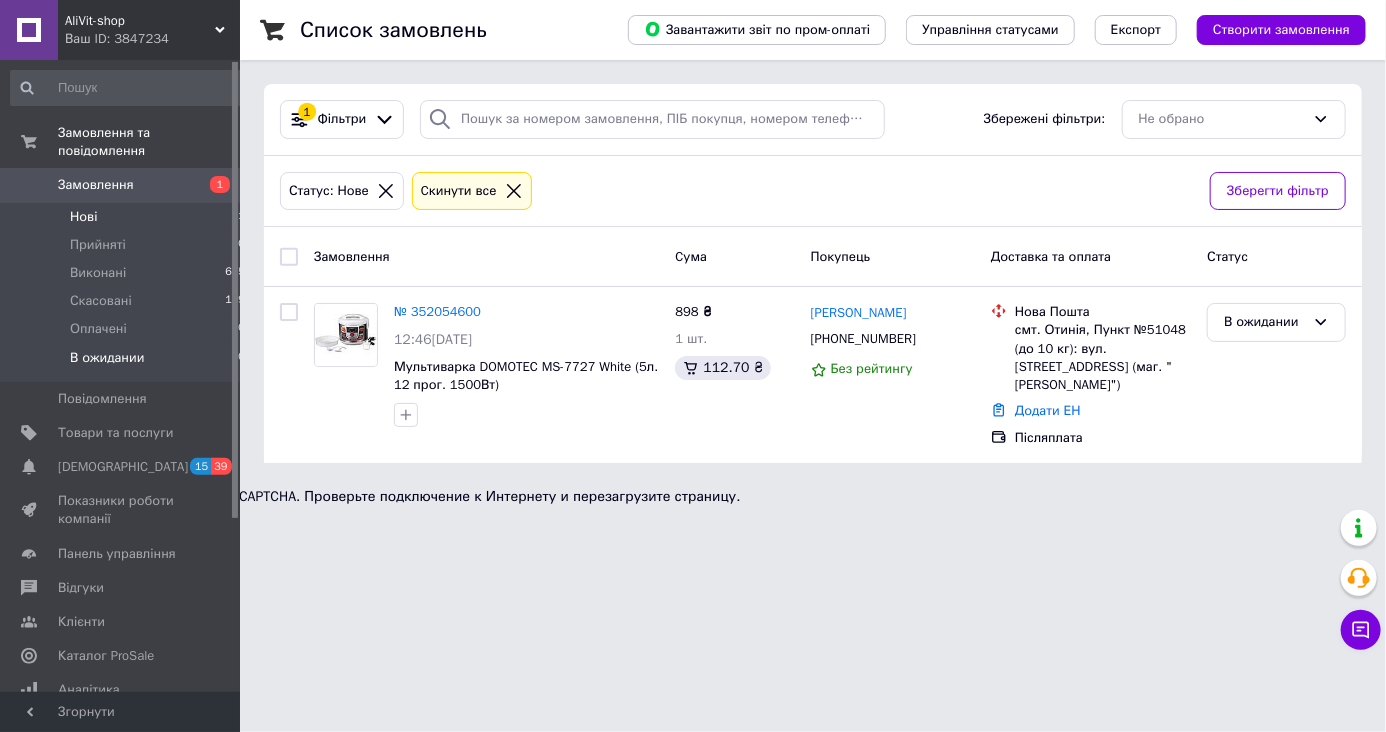 click on "В ожидании" at bounding box center [107, 358] 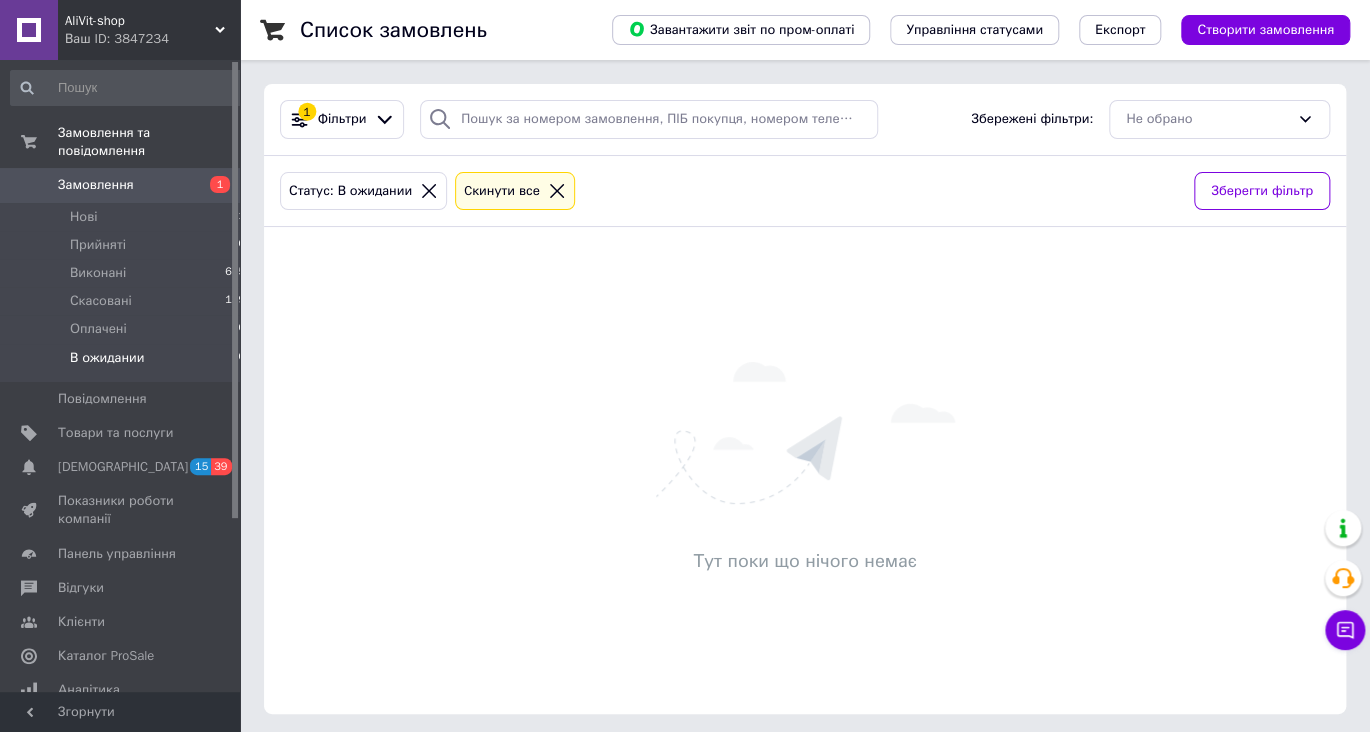 click on "В ожидании" at bounding box center [107, 358] 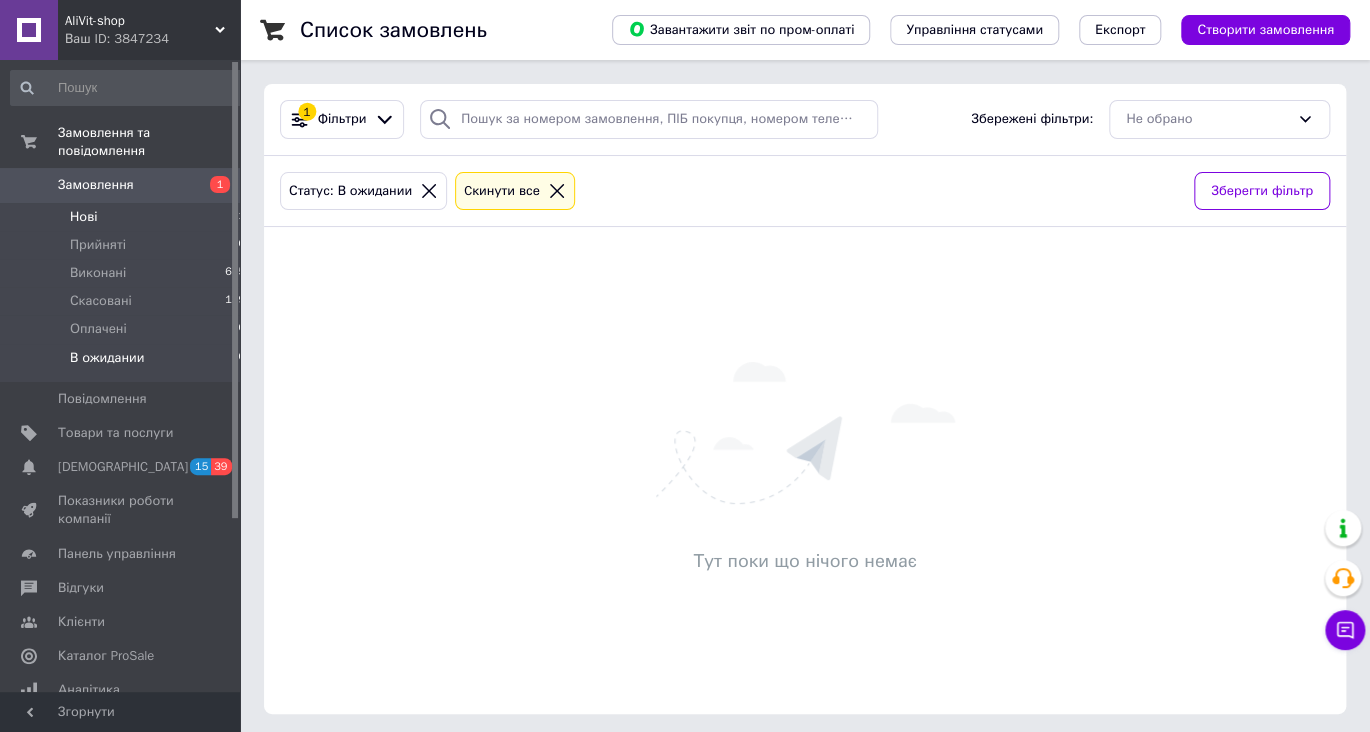 click on "Нові" at bounding box center (83, 217) 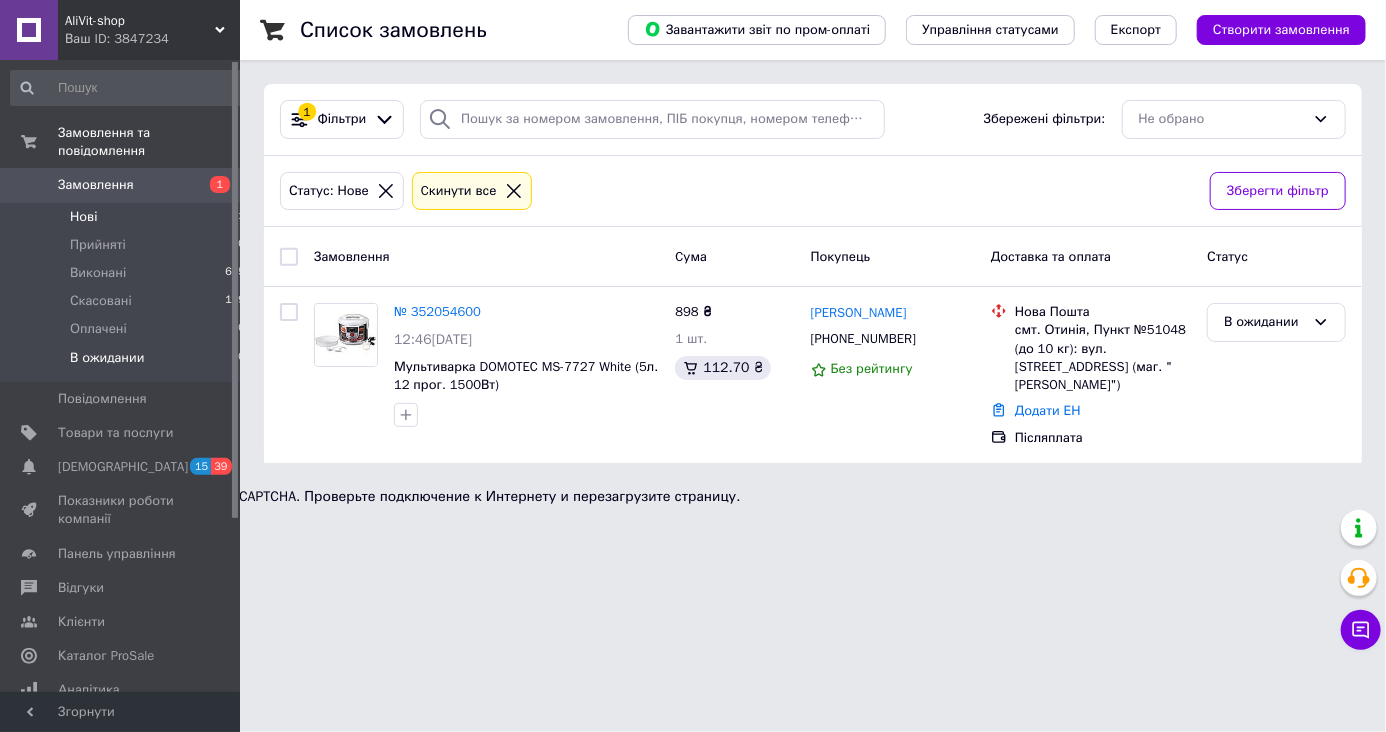 click on "В ожидании" at bounding box center (107, 358) 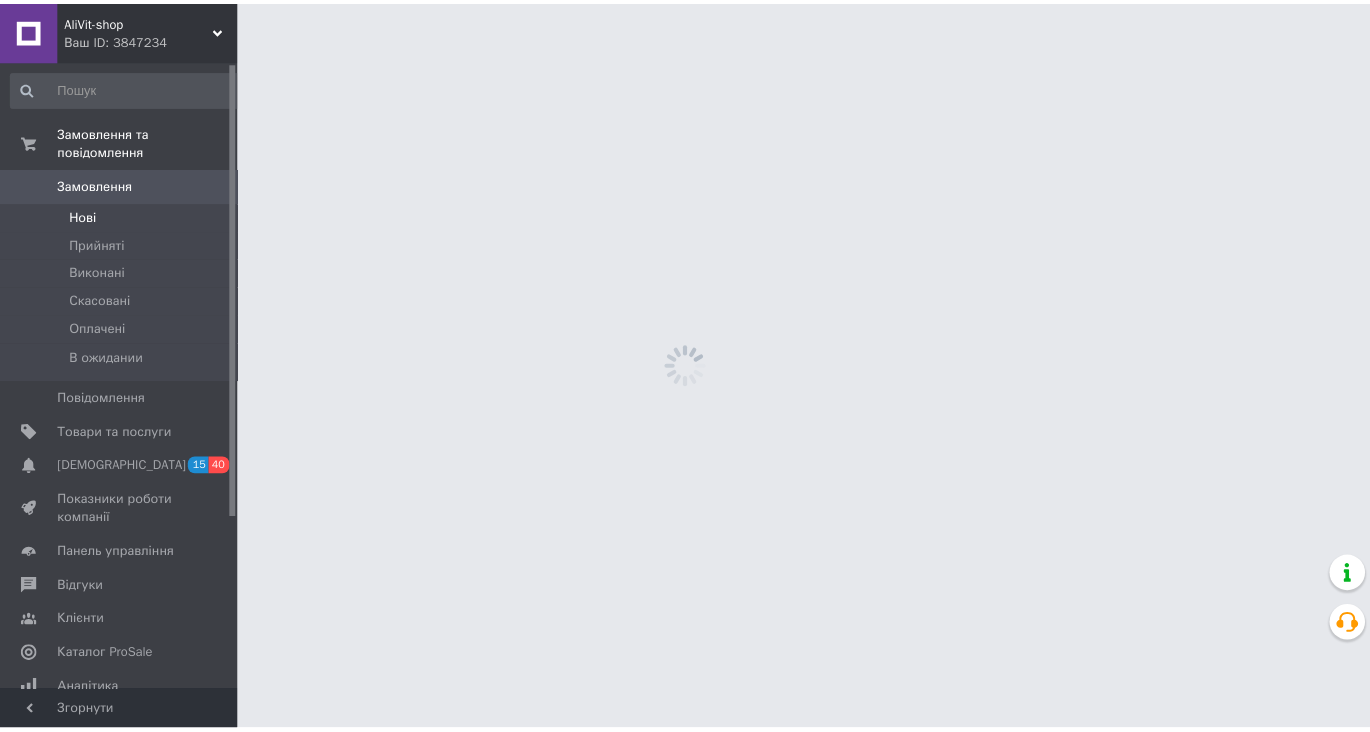 scroll, scrollTop: 0, scrollLeft: 0, axis: both 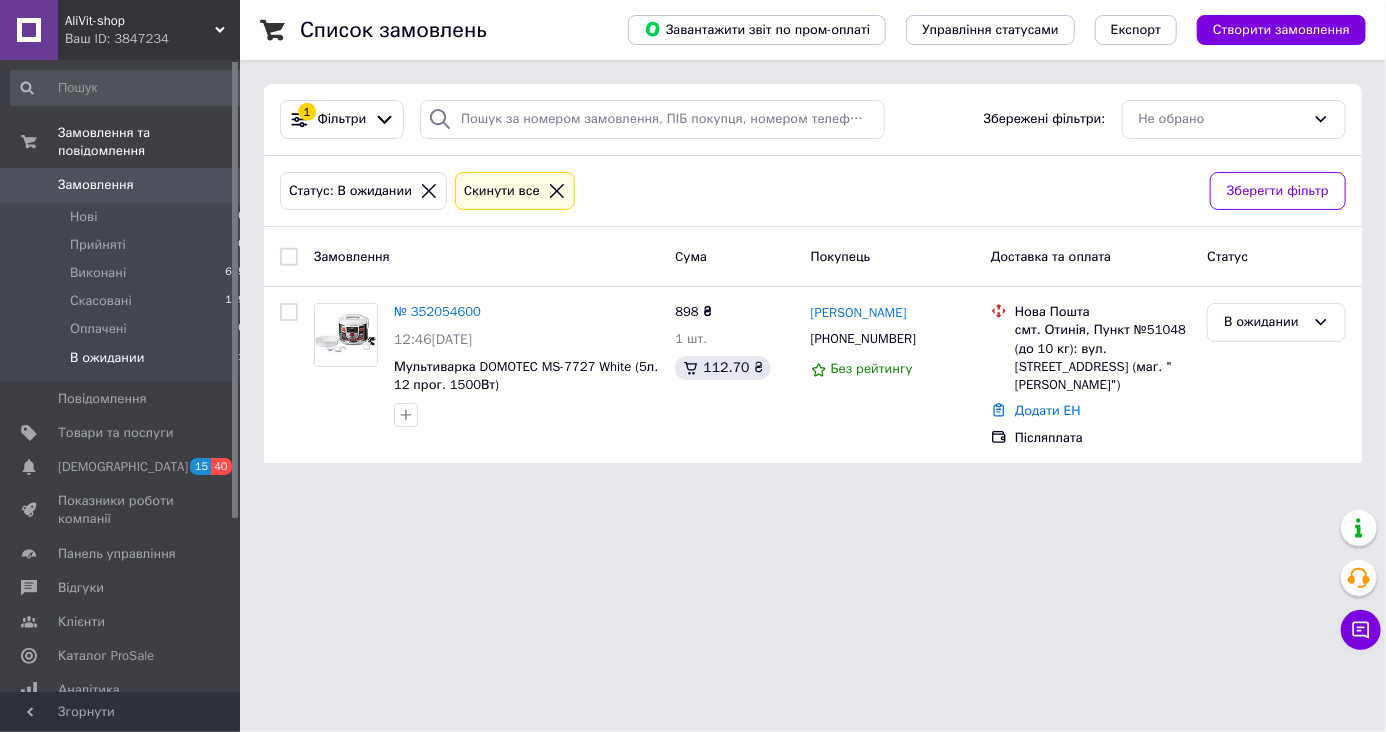 click on "В ожидании" at bounding box center [107, 358] 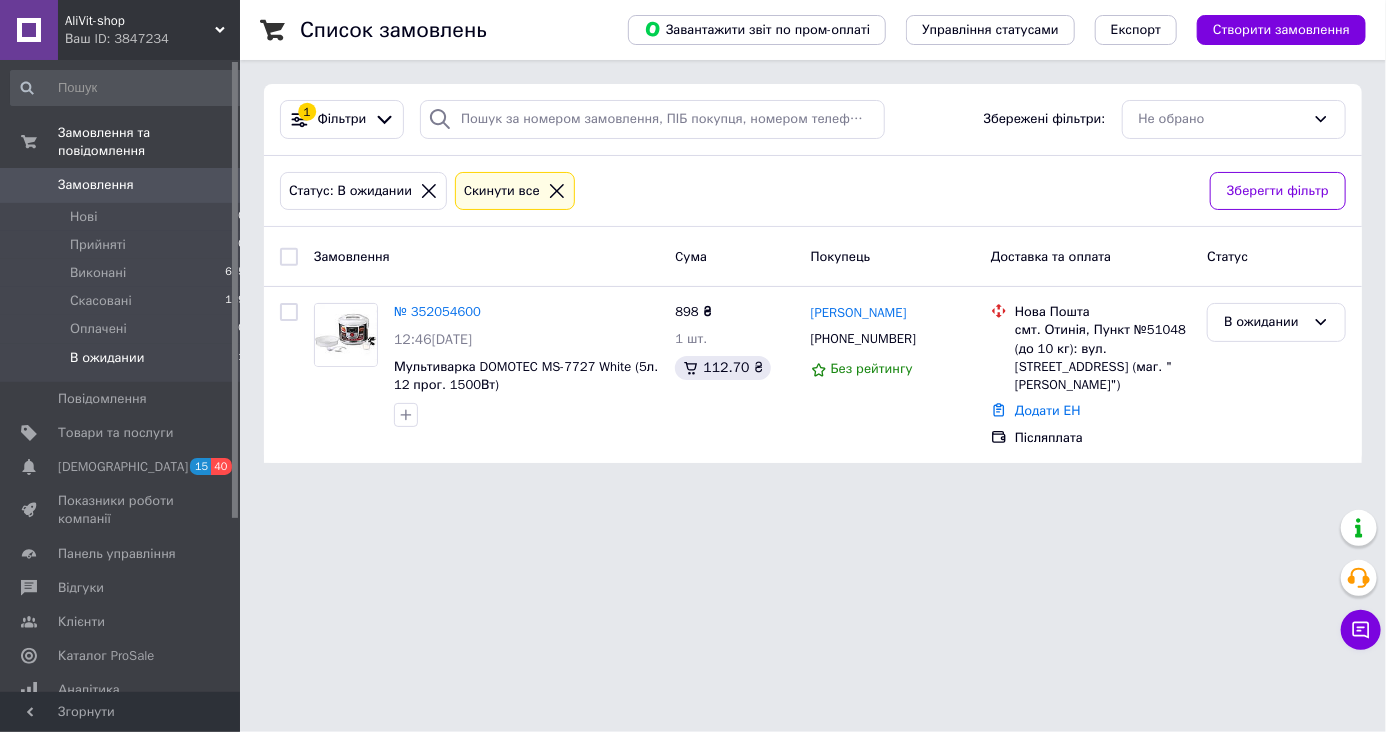 click on "В ожидании" at bounding box center (107, 358) 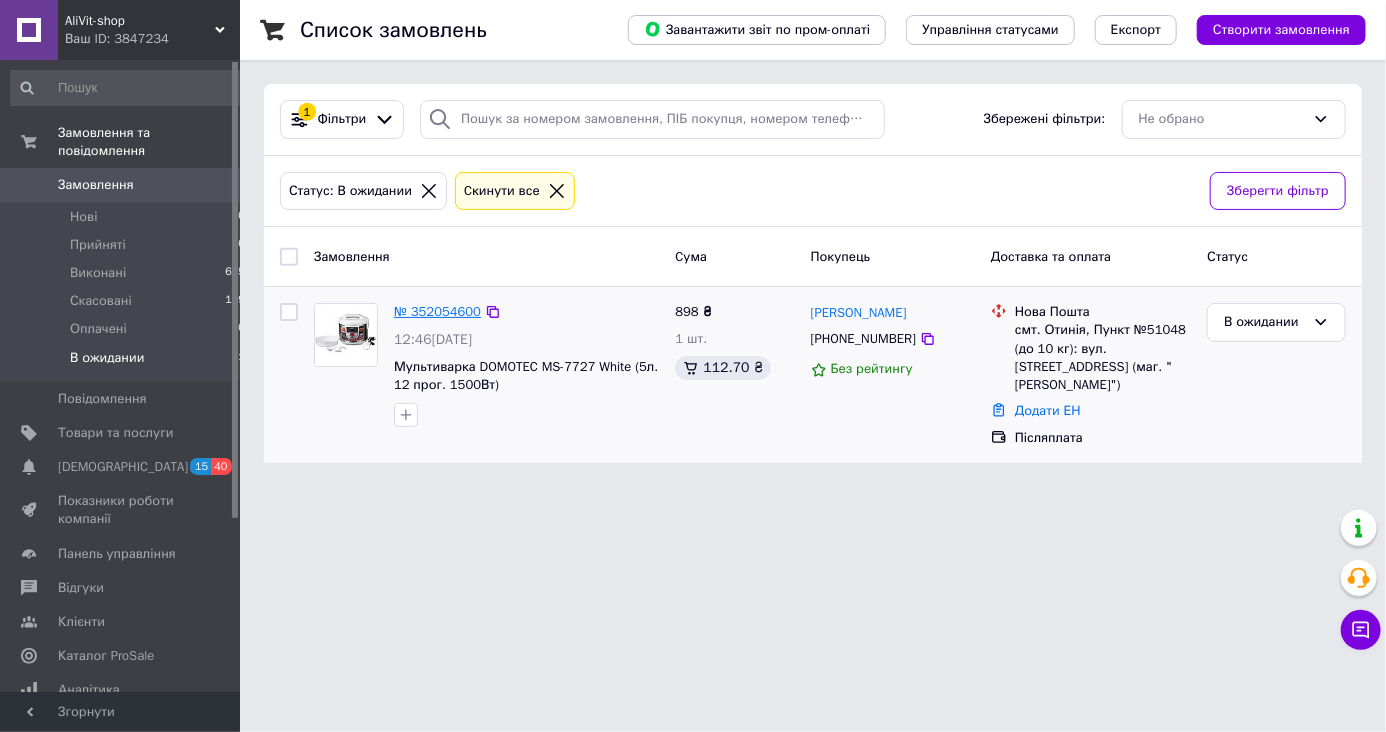 click on "№ 352054600" at bounding box center (437, 311) 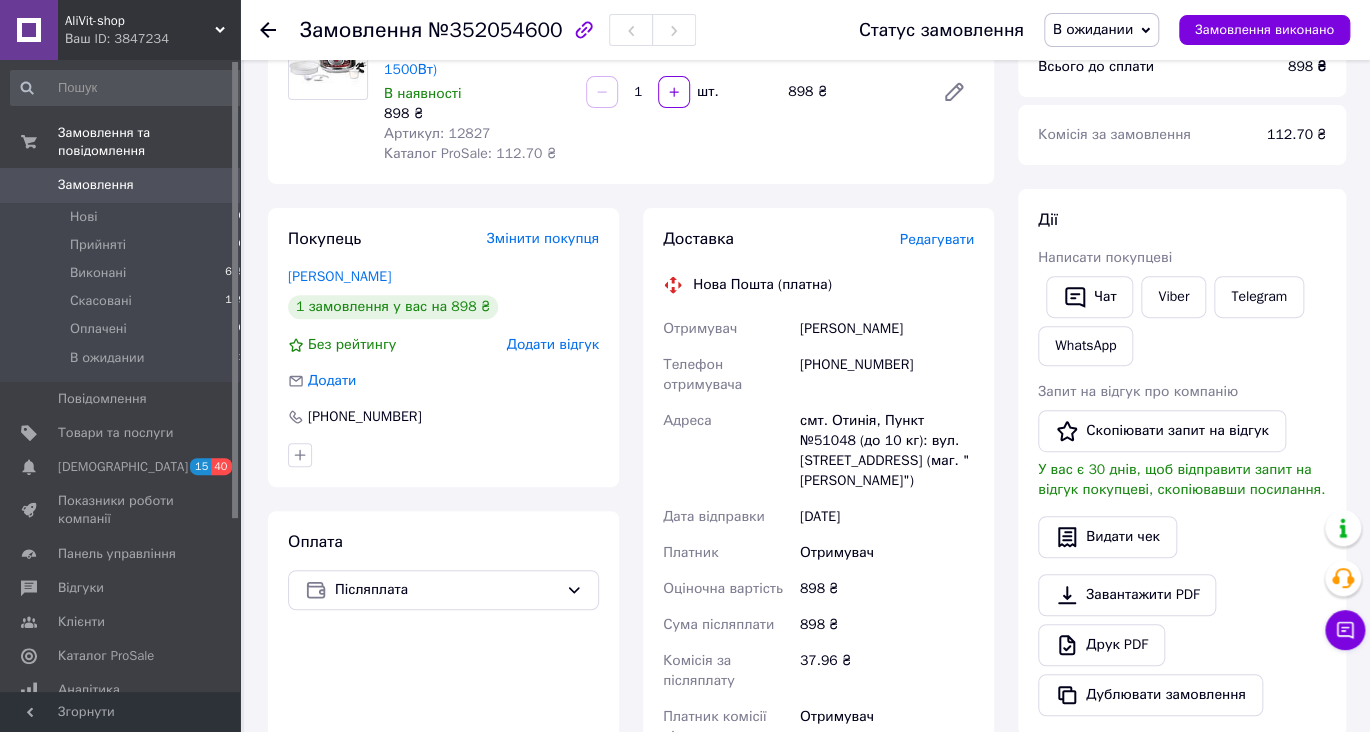 scroll, scrollTop: 0, scrollLeft: 0, axis: both 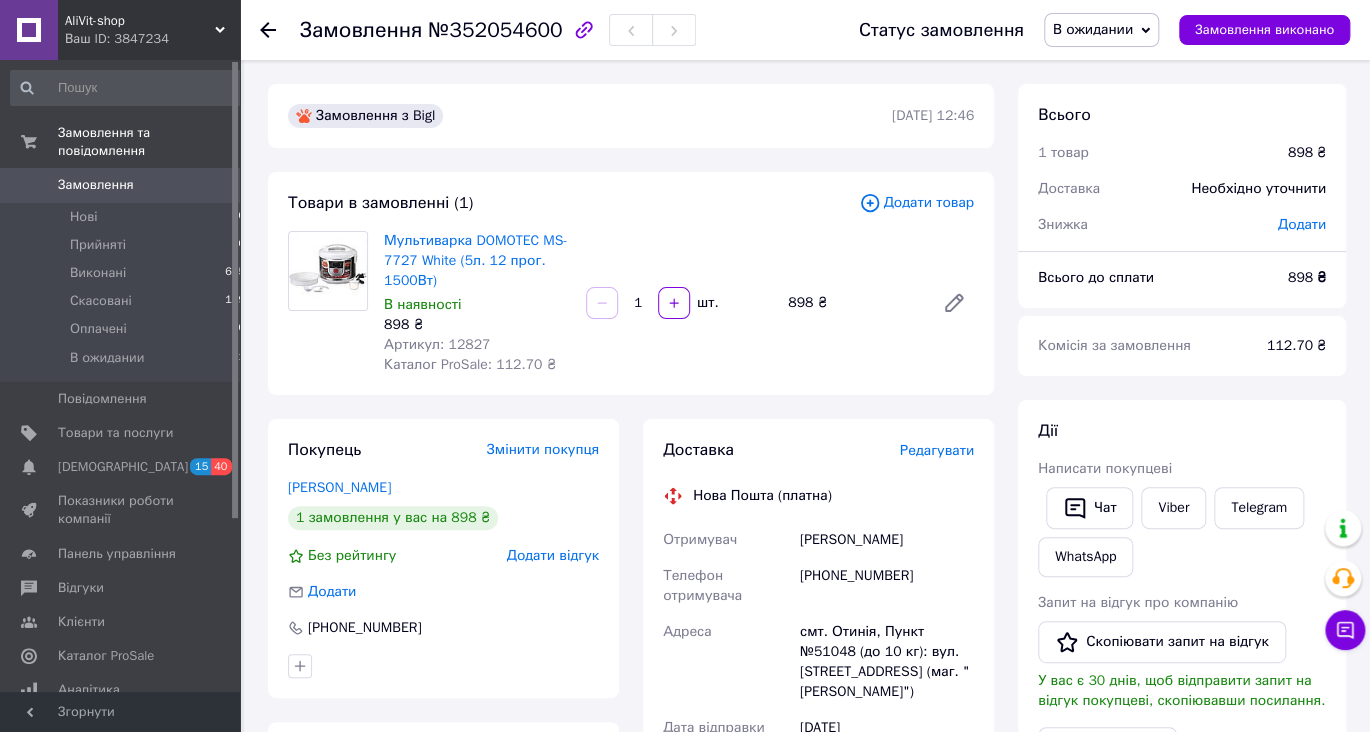 click on "В ожидании" at bounding box center [1093, 29] 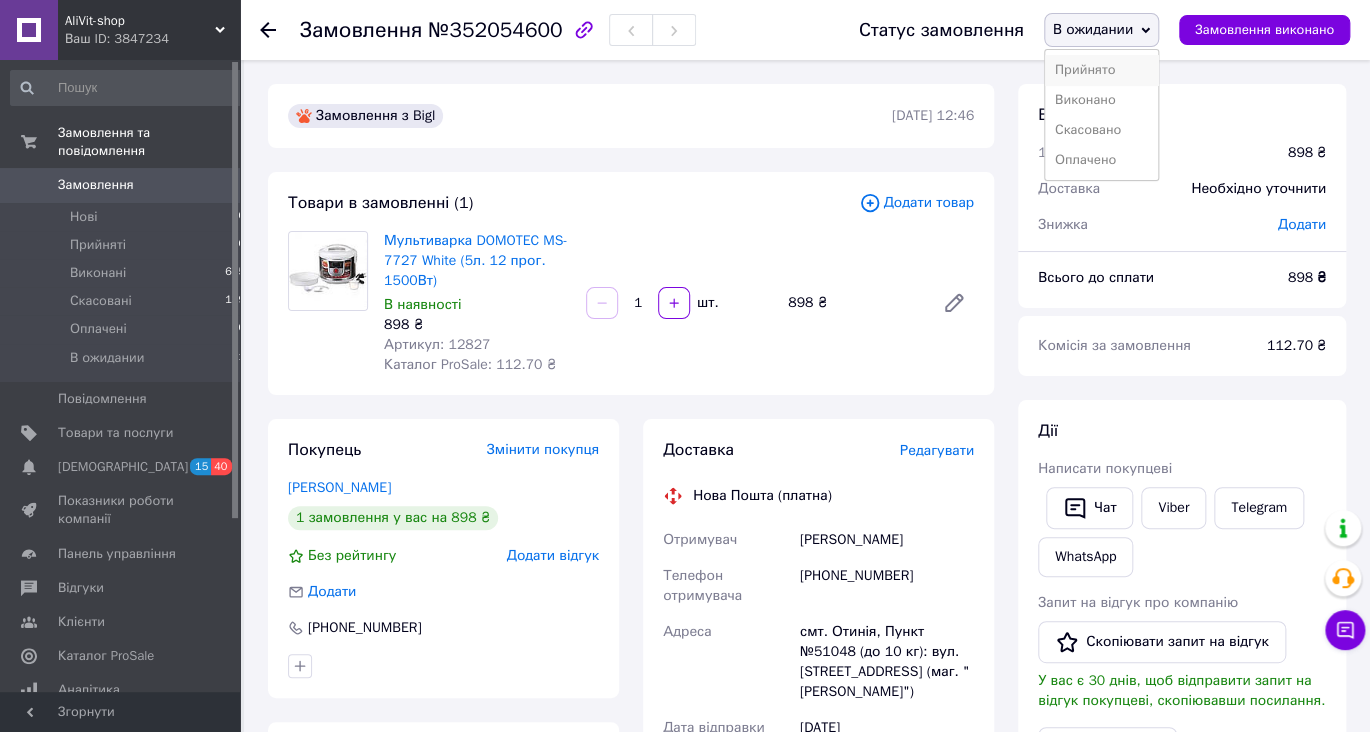 click on "Прийнято" at bounding box center (1101, 70) 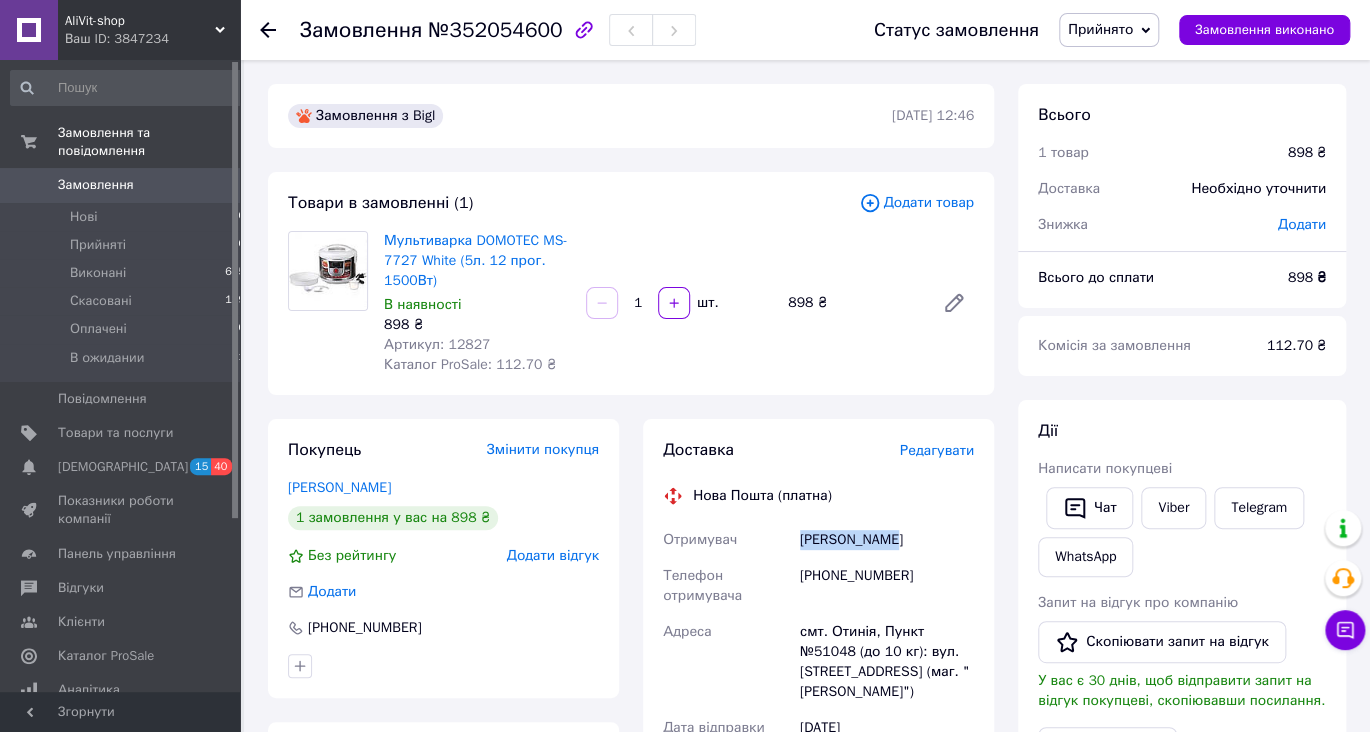 drag, startPoint x: 799, startPoint y: 538, endPoint x: 902, endPoint y: 537, distance: 103.00485 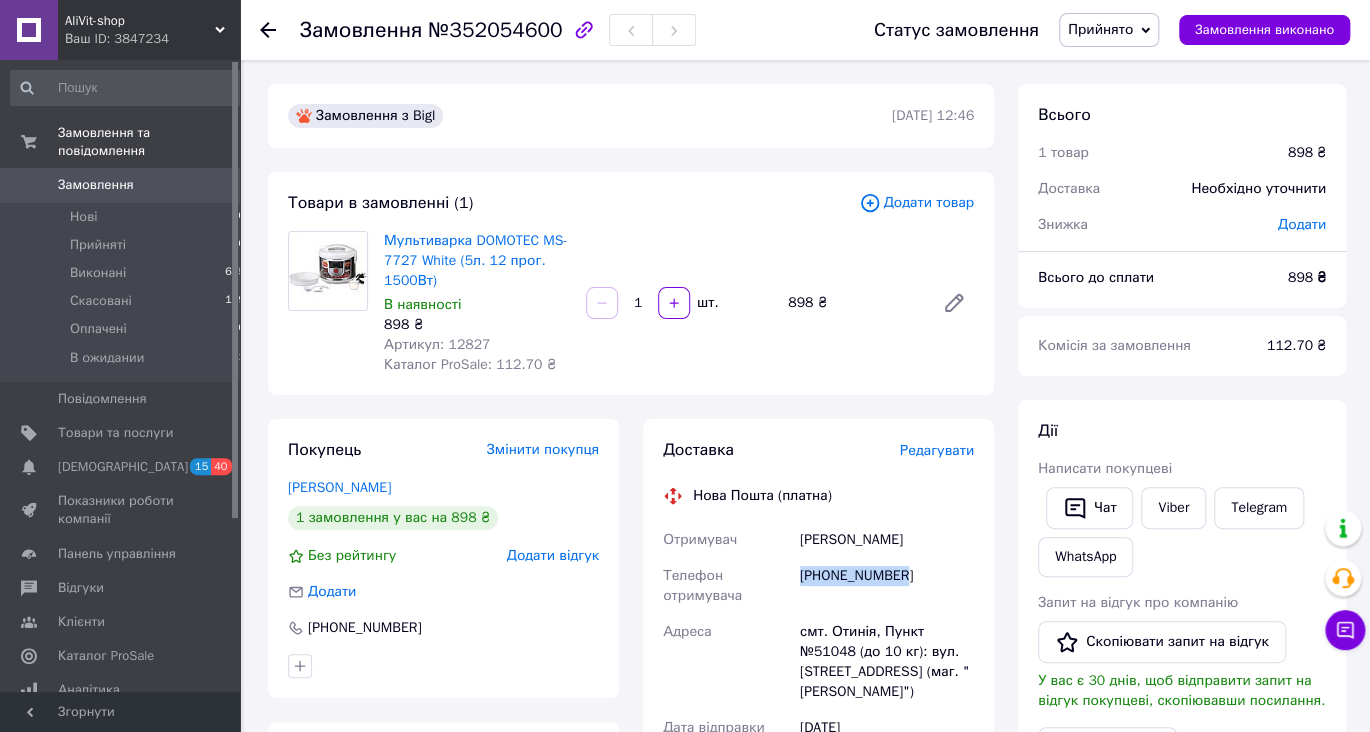 drag, startPoint x: 801, startPoint y: 574, endPoint x: 914, endPoint y: 582, distance: 113.28283 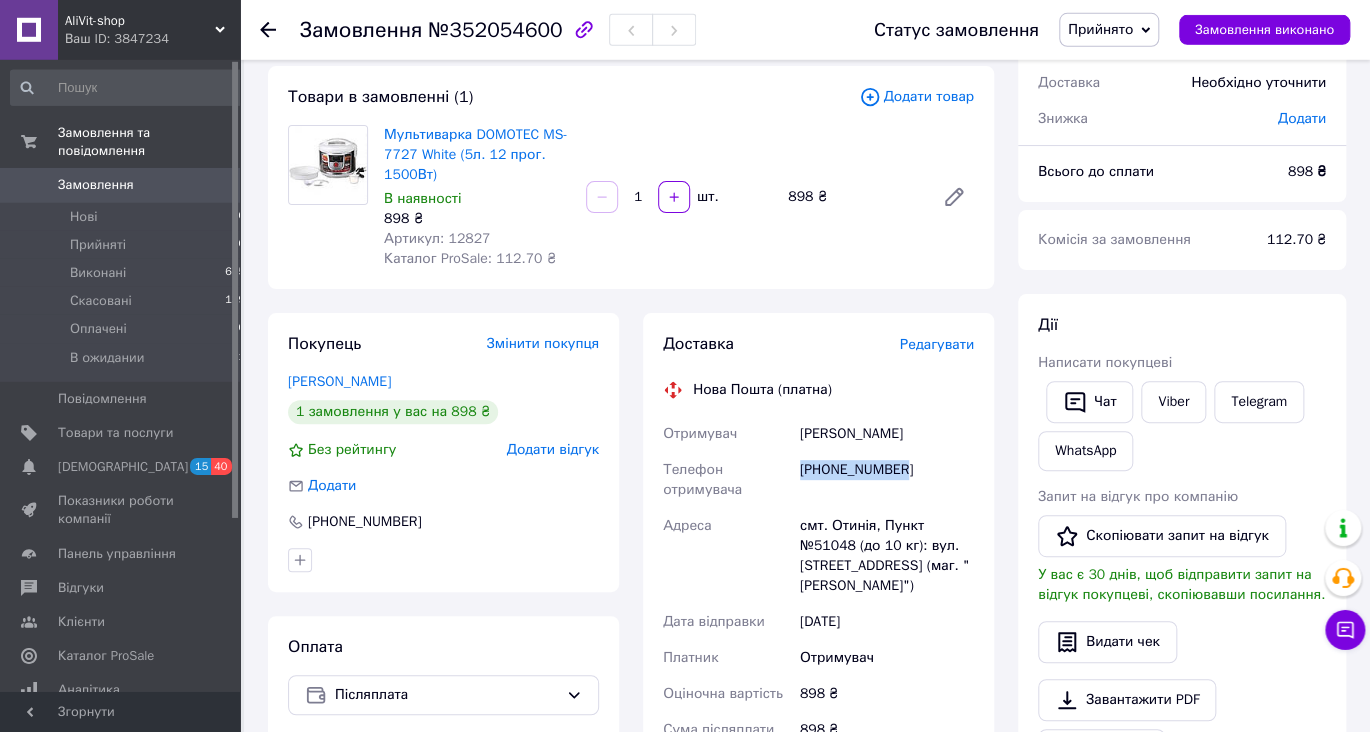 scroll, scrollTop: 211, scrollLeft: 0, axis: vertical 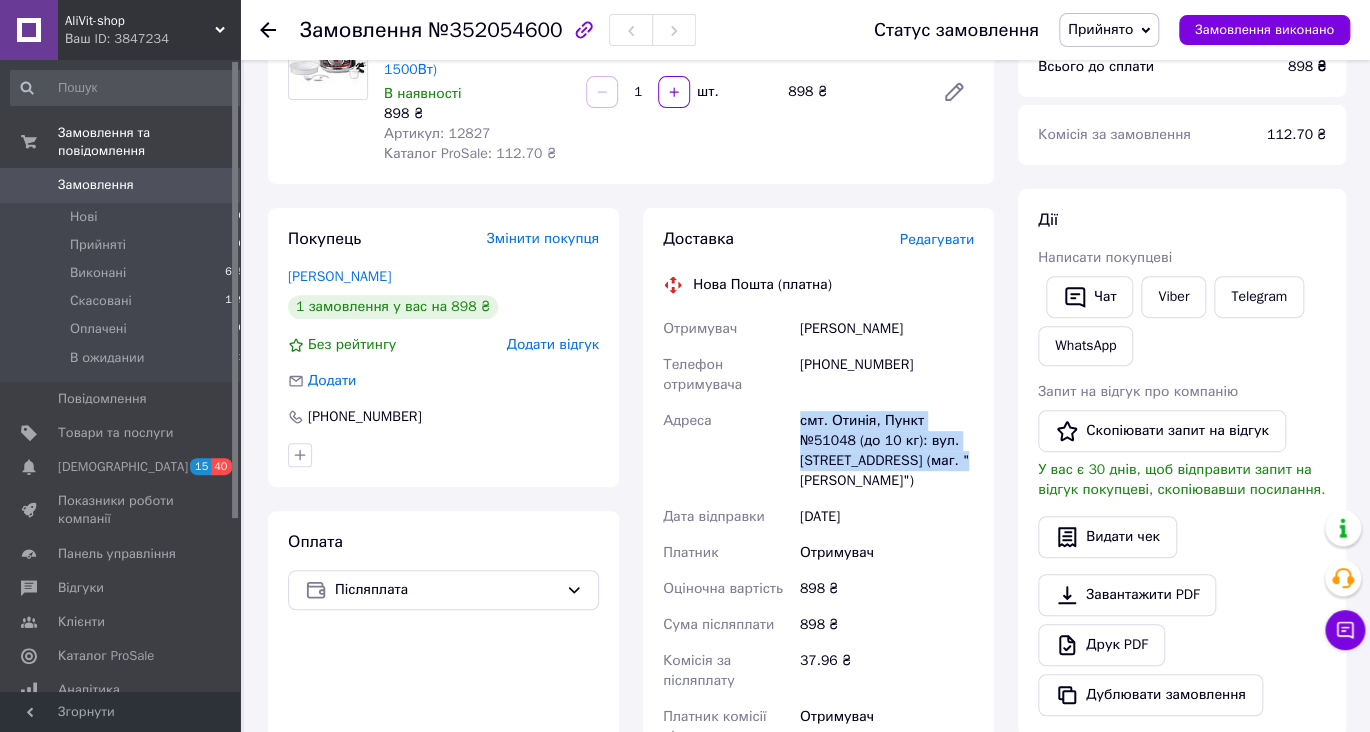 drag, startPoint x: 796, startPoint y: 423, endPoint x: 894, endPoint y: 455, distance: 103.09219 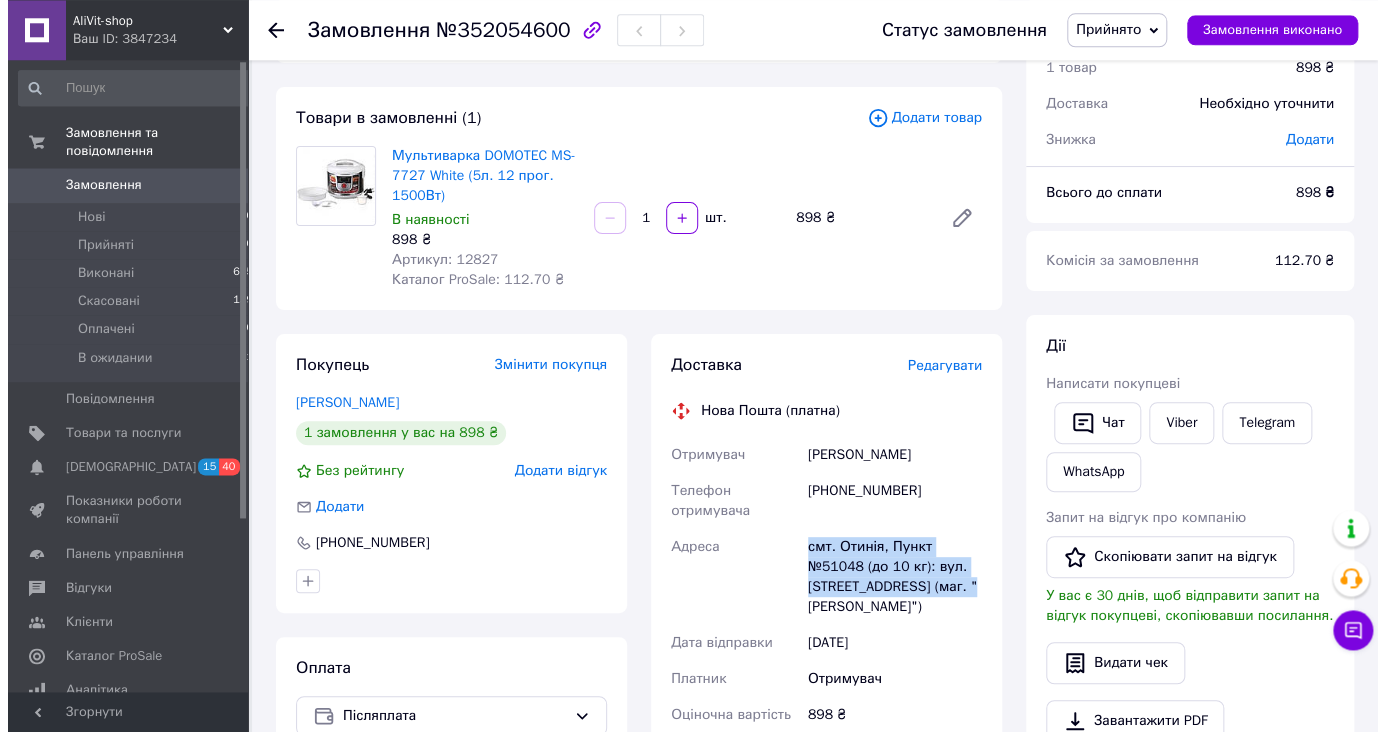 scroll, scrollTop: 0, scrollLeft: 0, axis: both 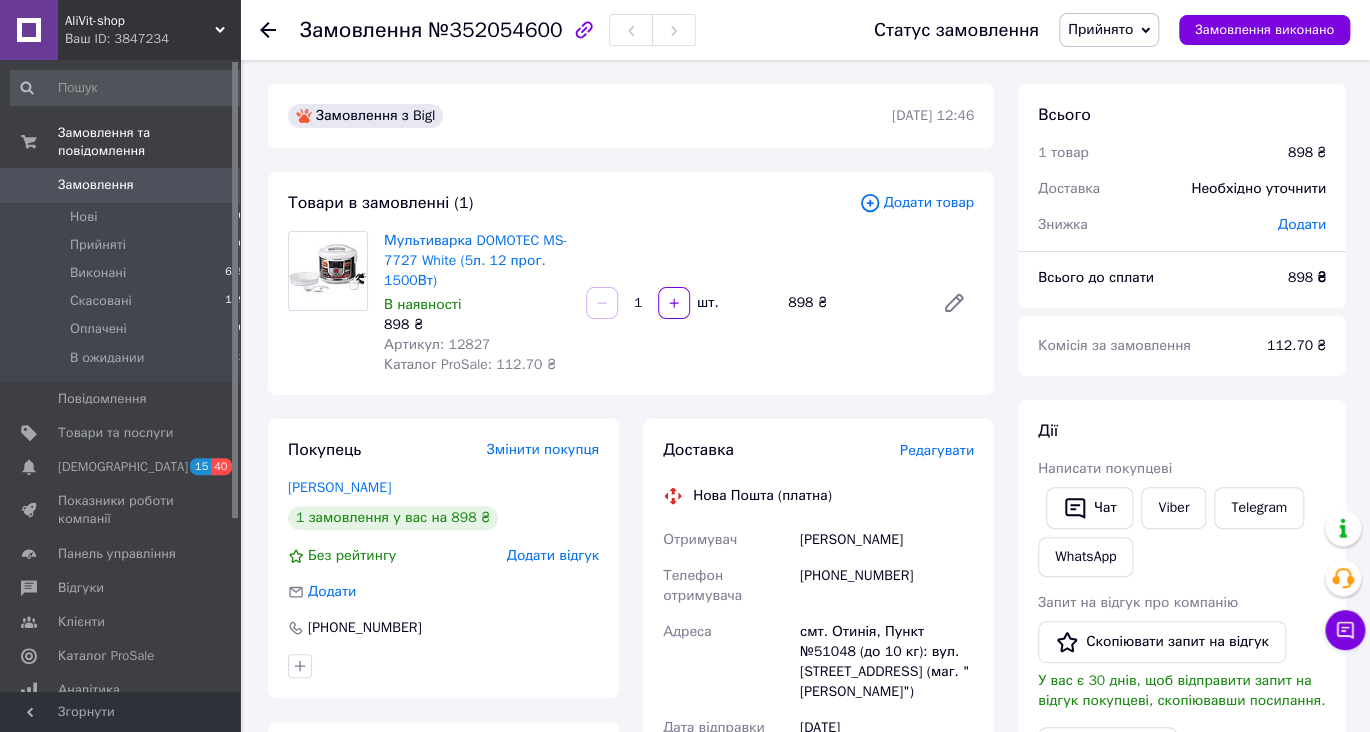 click 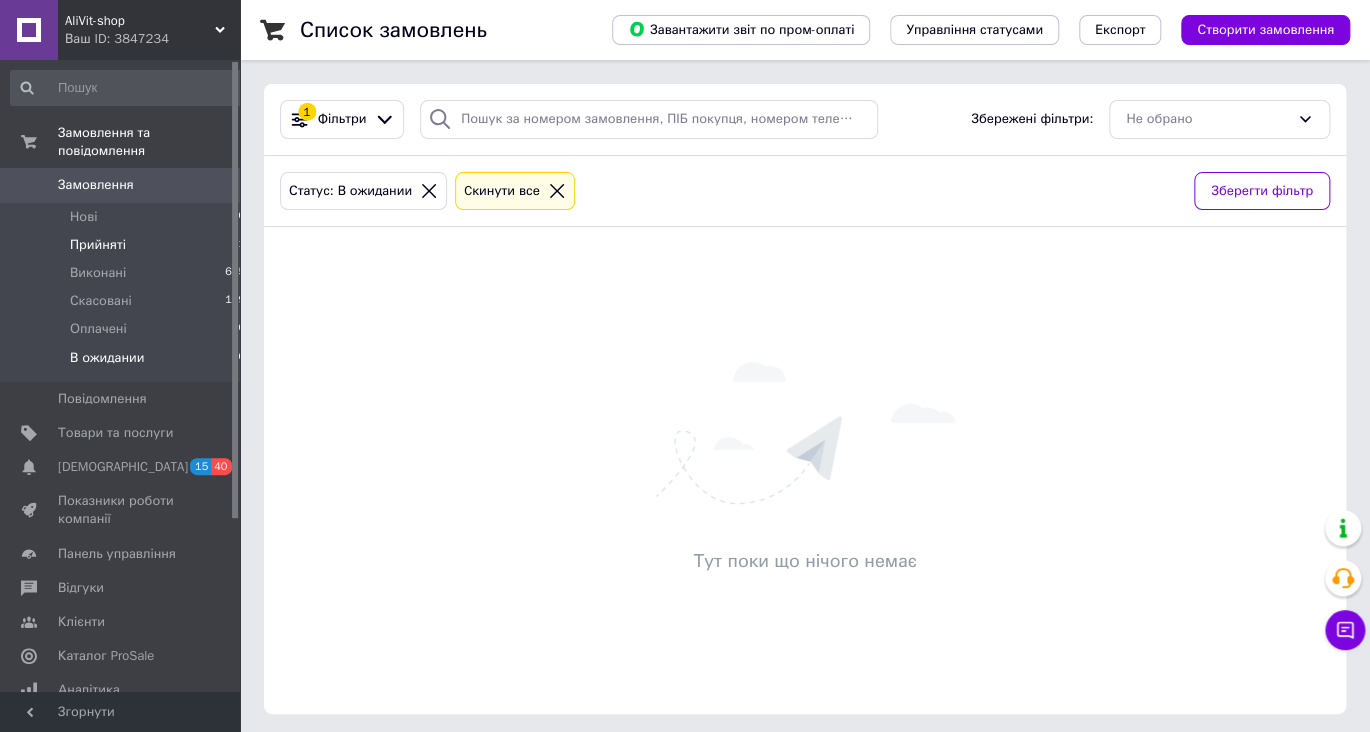 click on "Прийняті 1" at bounding box center (128, 245) 